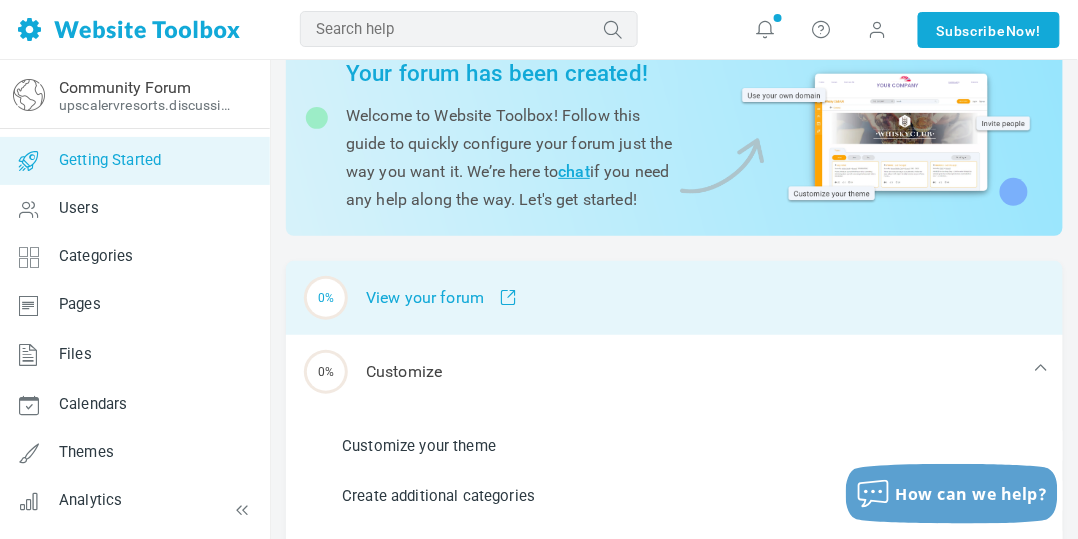 scroll, scrollTop: 200, scrollLeft: 0, axis: vertical 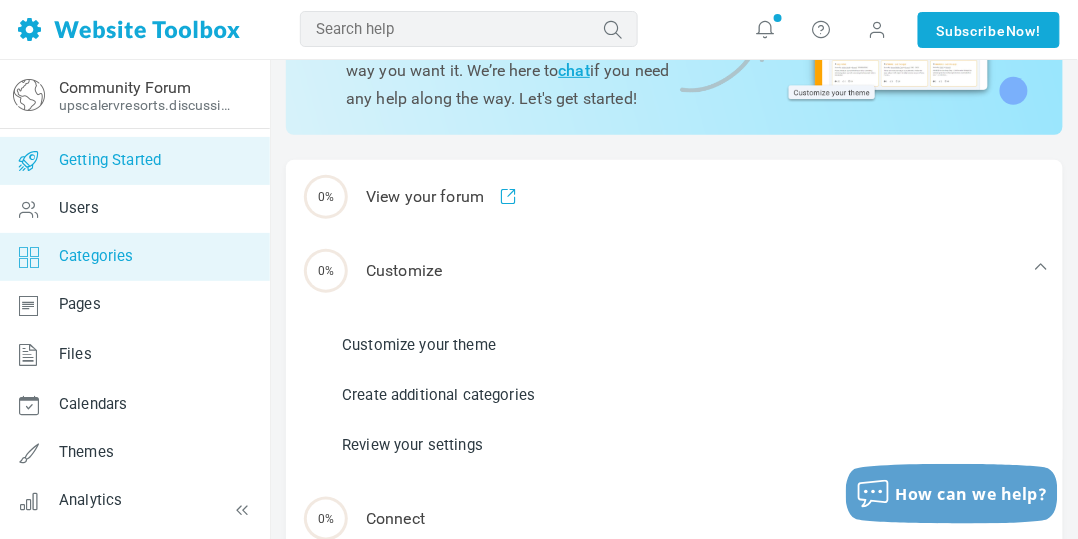 click on "Categories" at bounding box center (134, 257) 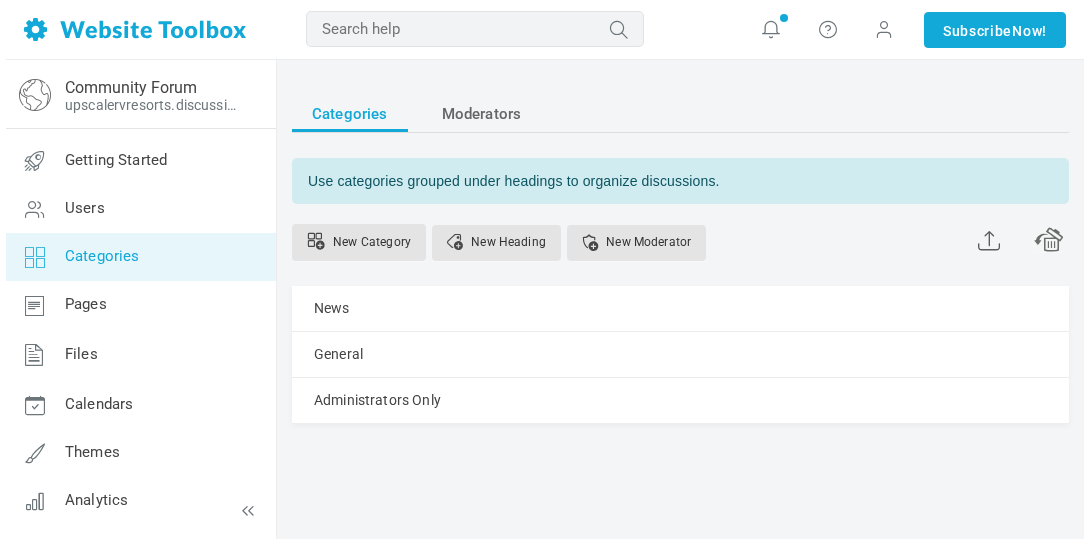 scroll, scrollTop: 0, scrollLeft: 0, axis: both 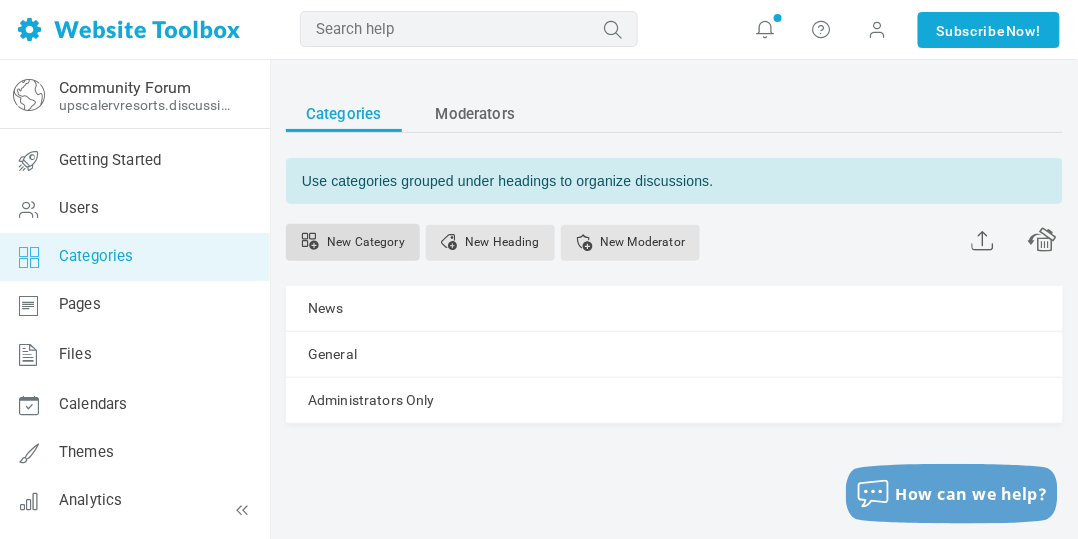 click on "New Category" at bounding box center [353, 242] 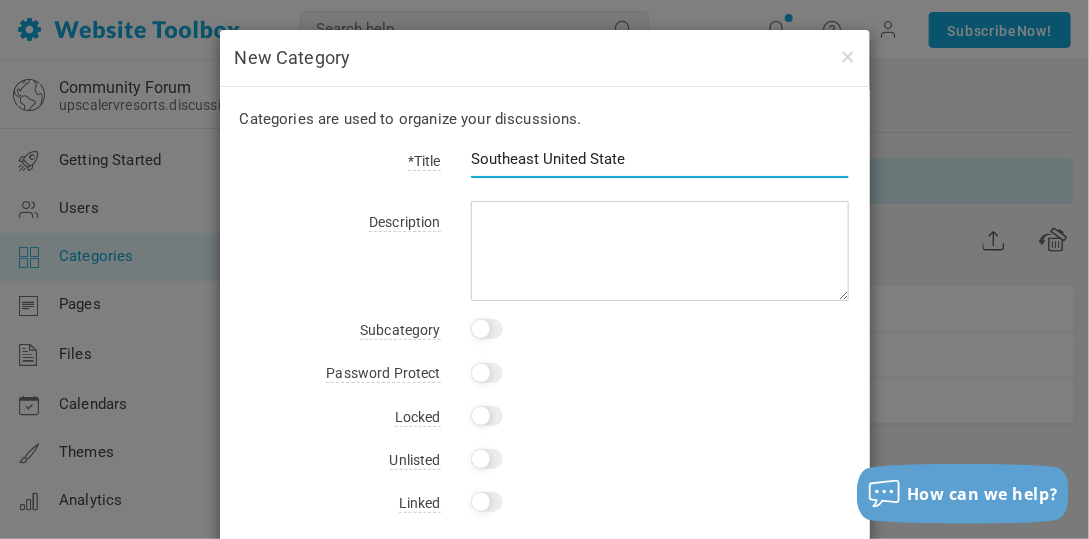type on "Southeast United State" 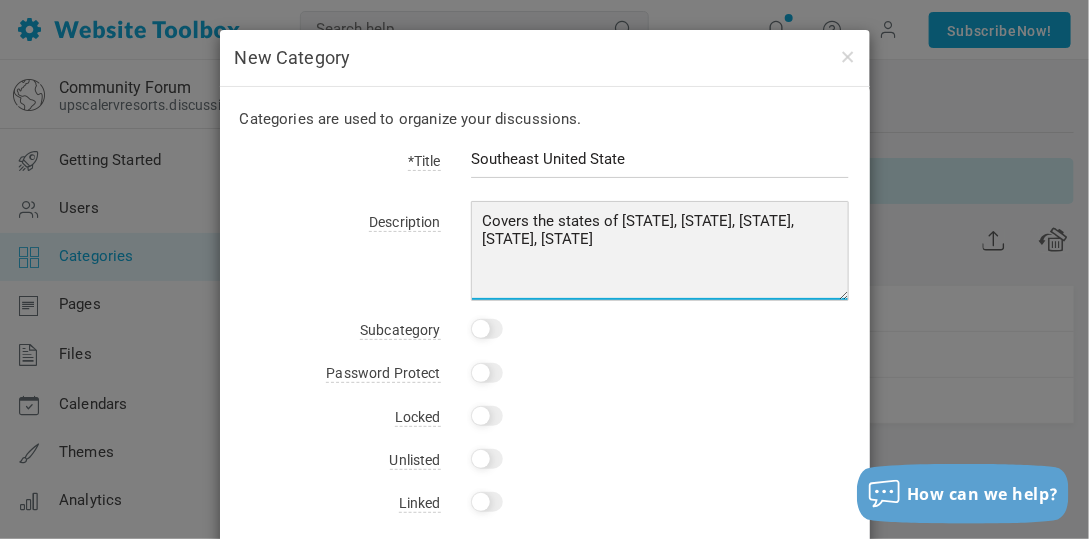 click on "Covers the states of [STATE], [STATE], [STATE], [STATE], [STATE]" at bounding box center [660, 251] 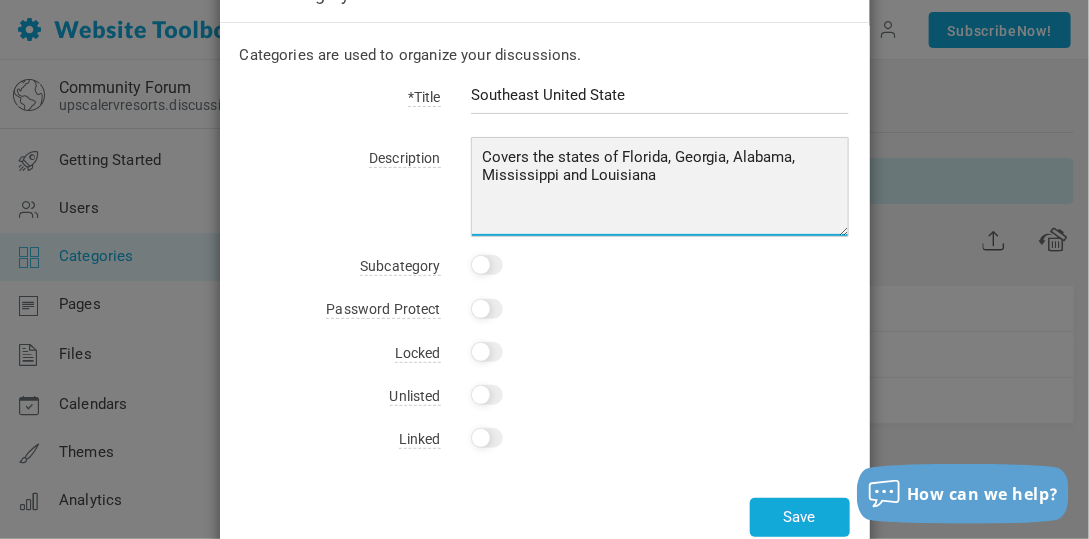 scroll, scrollTop: 108, scrollLeft: 0, axis: vertical 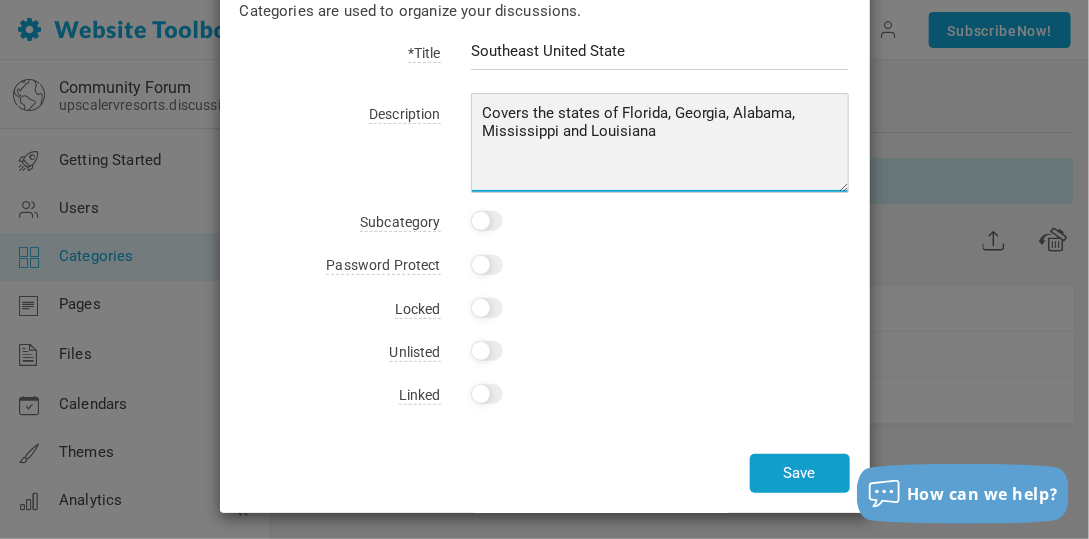 type on "Covers the states of Florida, Georgia, Alabama, Mississippi and Louisiana" 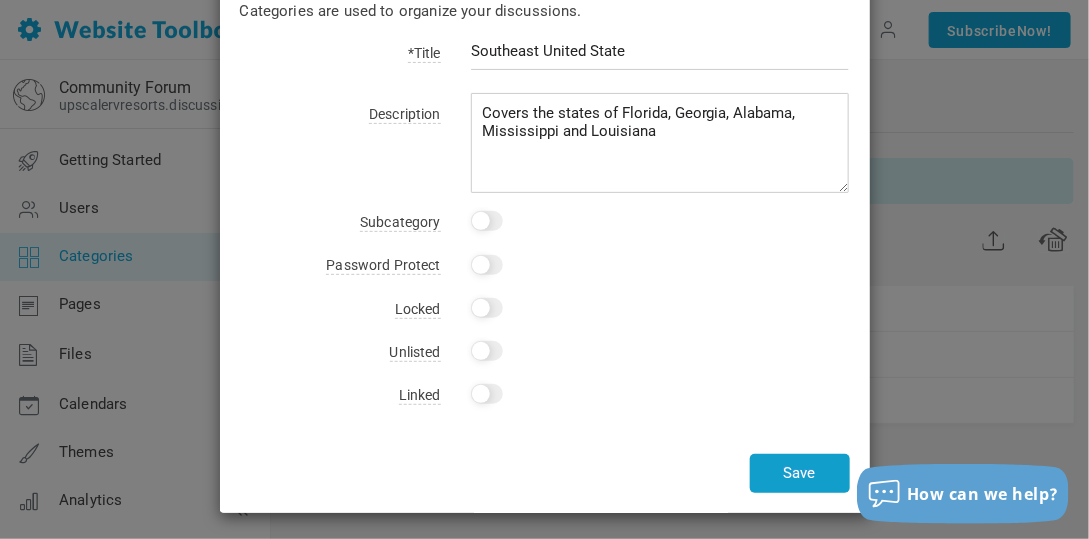 click on "Save" at bounding box center [800, 473] 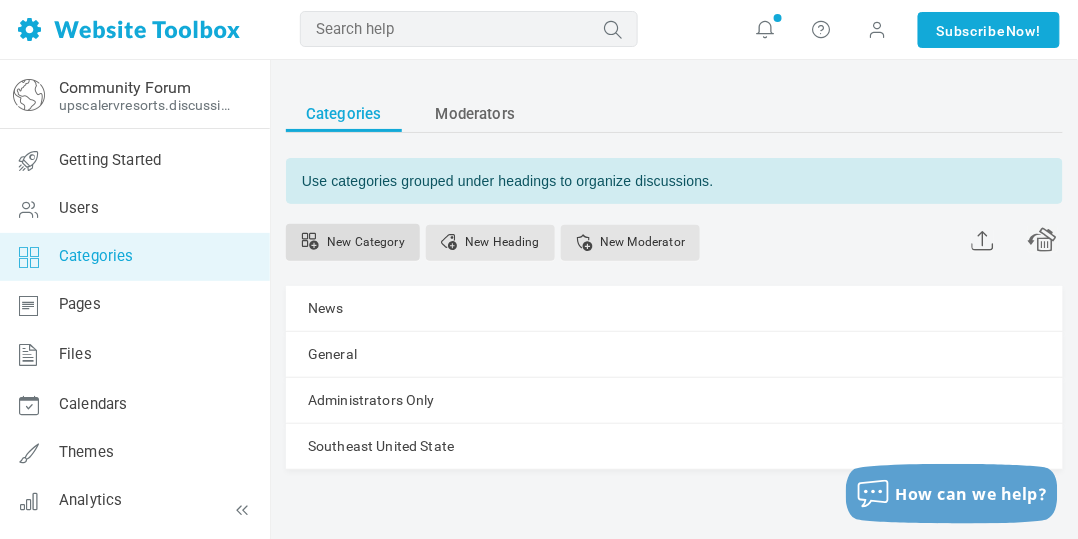 click on "New Category" at bounding box center [353, 242] 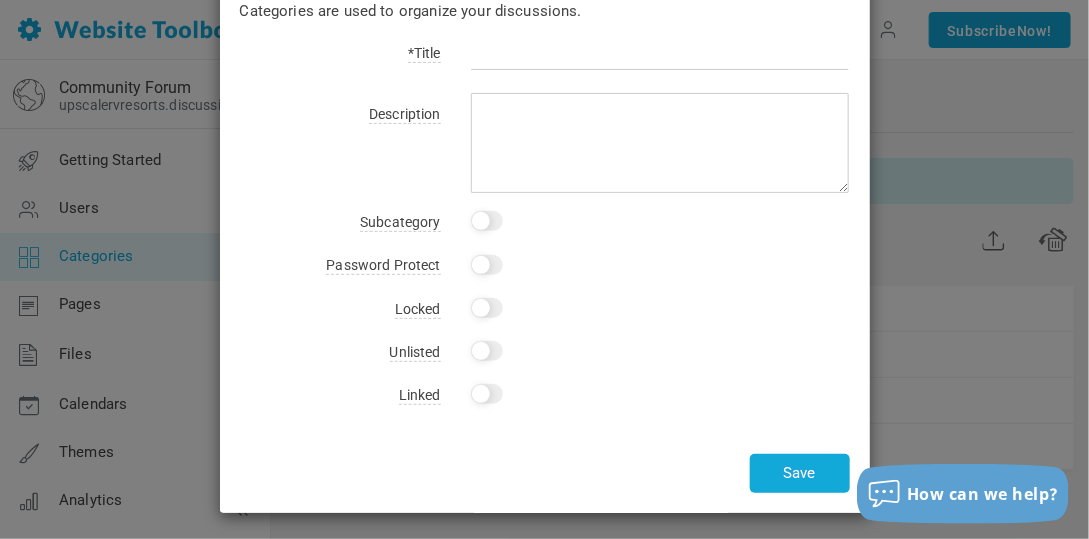 scroll, scrollTop: 0, scrollLeft: 0, axis: both 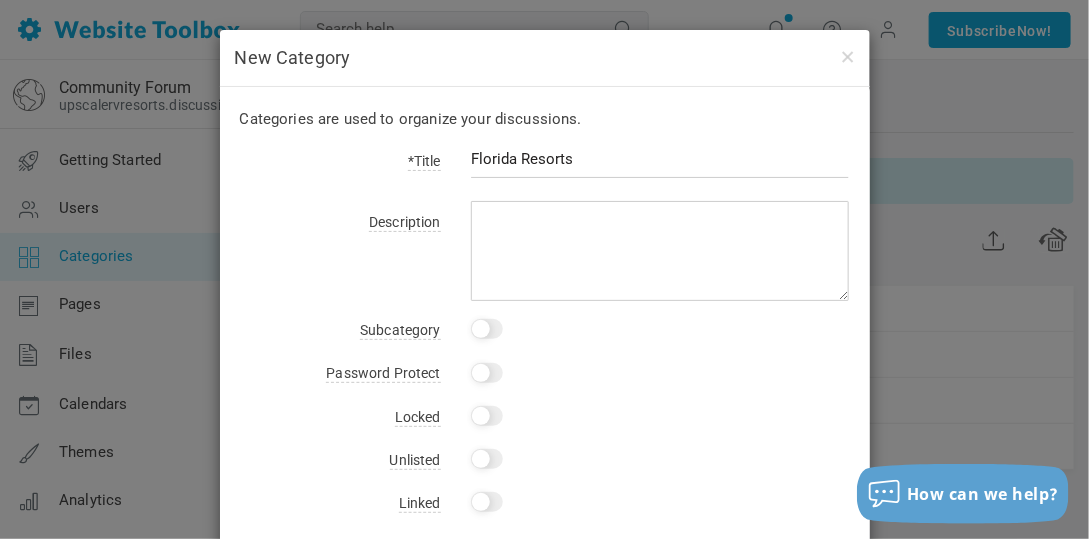 type on "Florida Resorts" 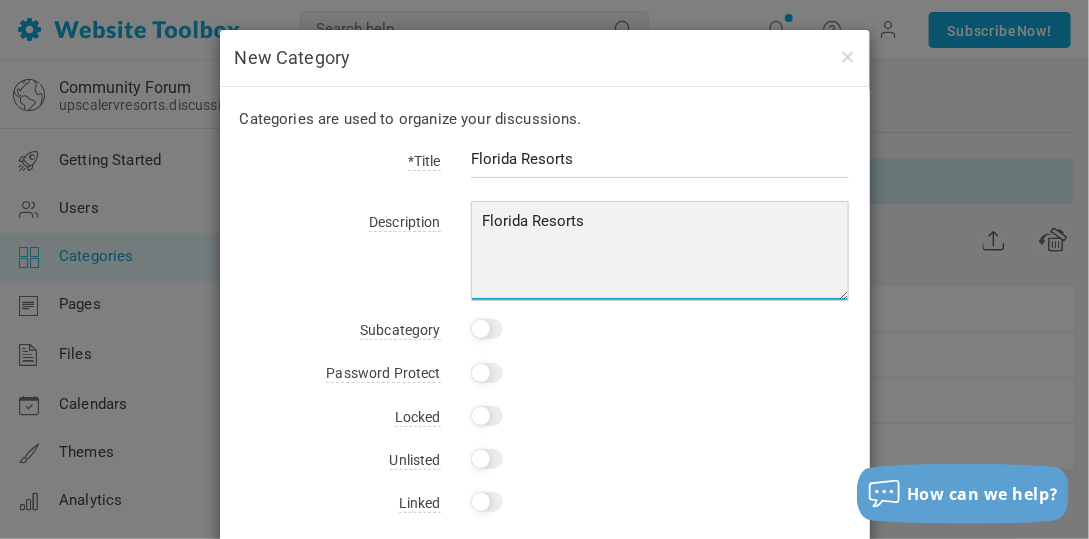 type on "Florida Resorts" 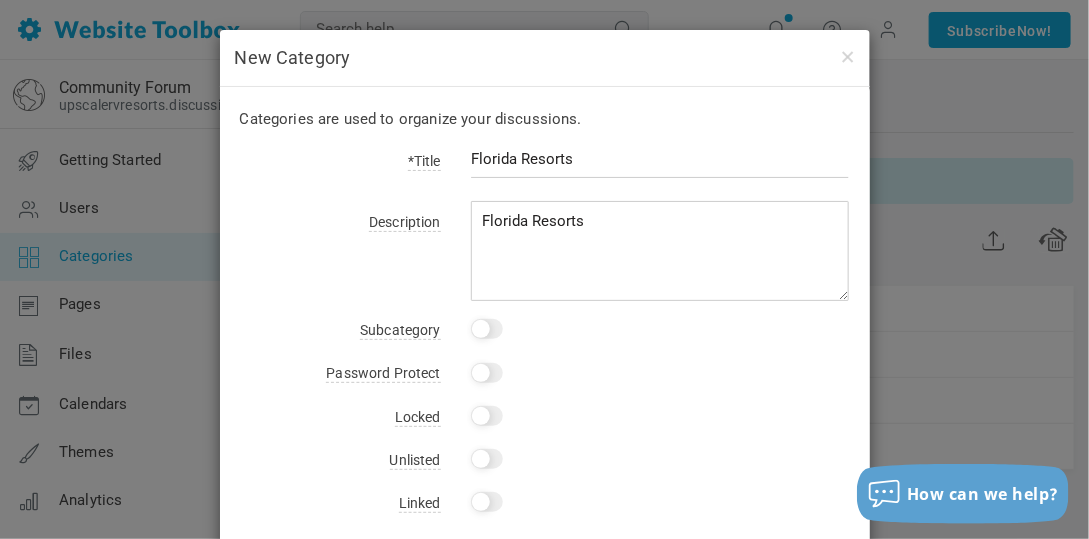 click at bounding box center (487, 329) 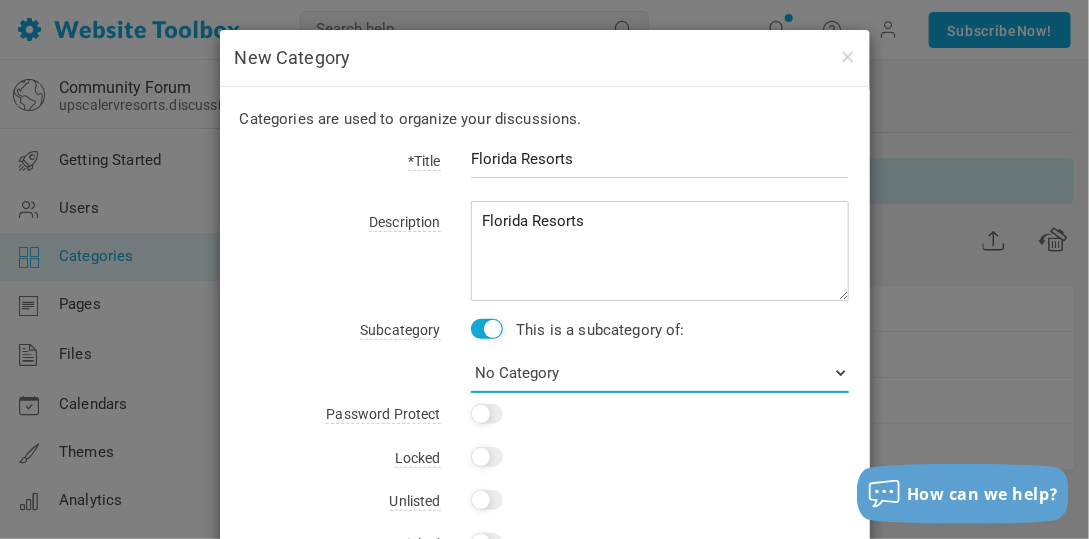 click on "No Category
News
General
Administrators Only
Southeast United State" at bounding box center [660, 373] 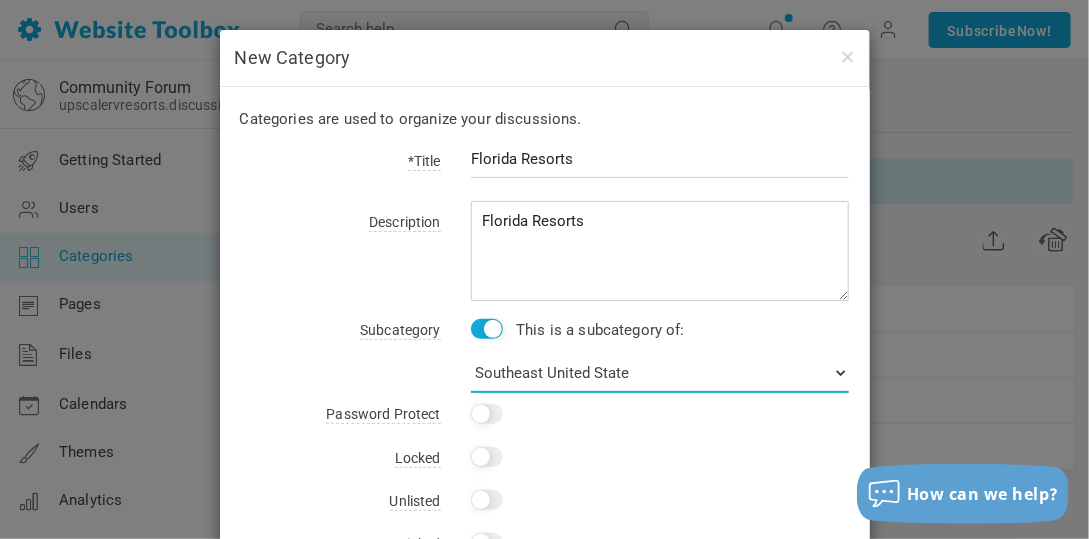 click on "No Category
News
General
Administrators Only
Southeast United State" at bounding box center (660, 373) 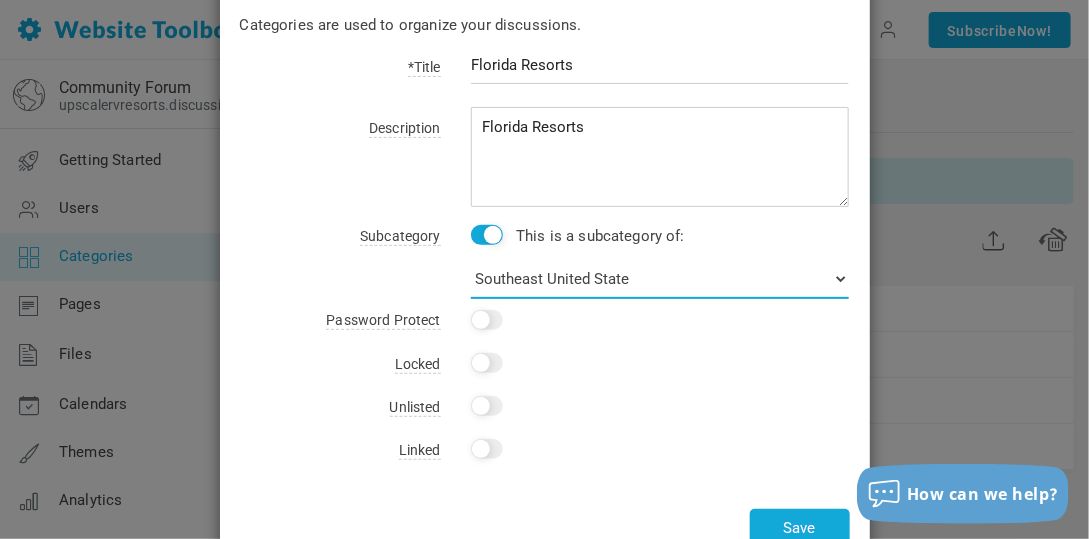 scroll, scrollTop: 151, scrollLeft: 0, axis: vertical 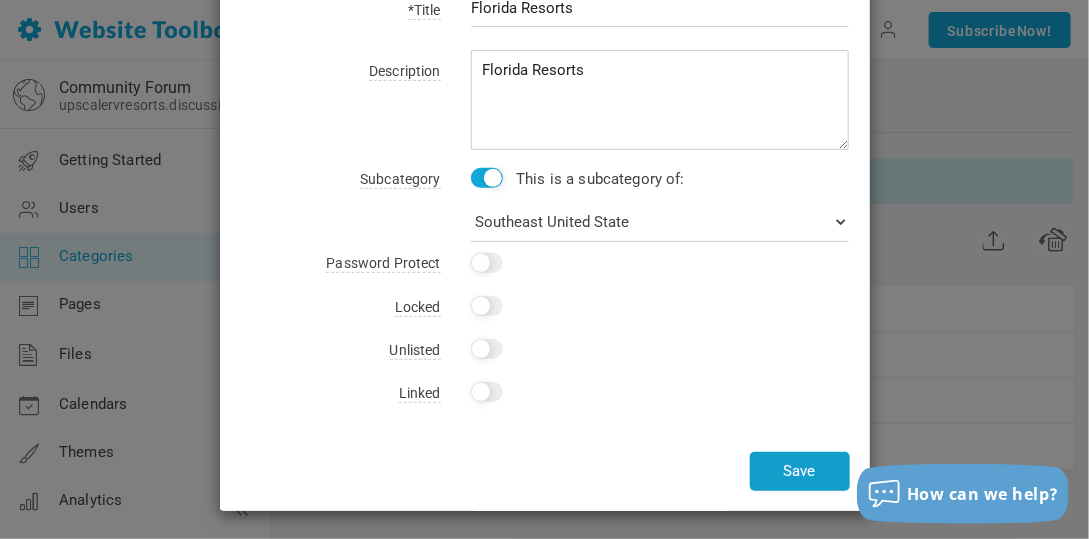 click on "Save" at bounding box center (800, 471) 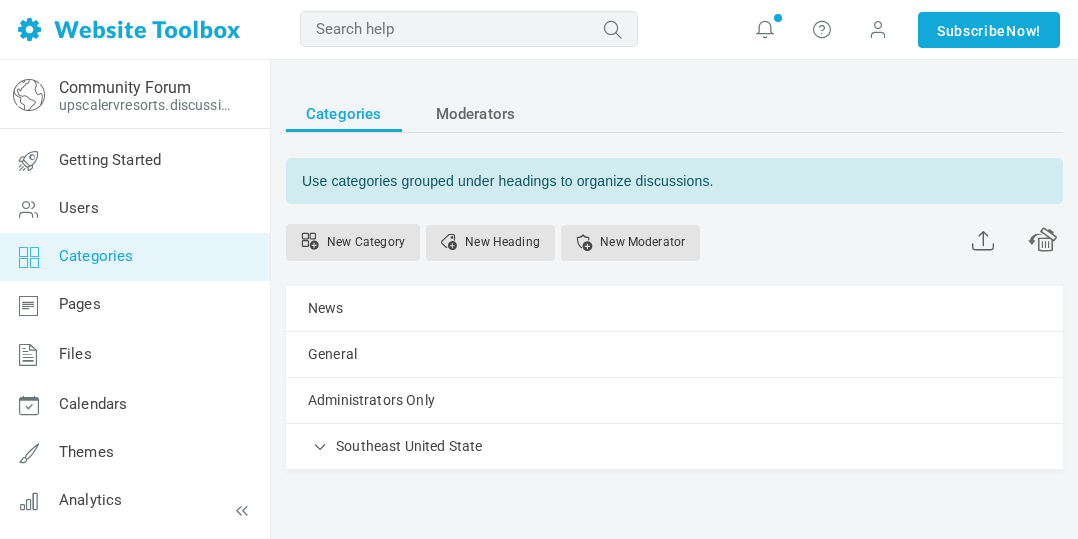scroll, scrollTop: 0, scrollLeft: 0, axis: both 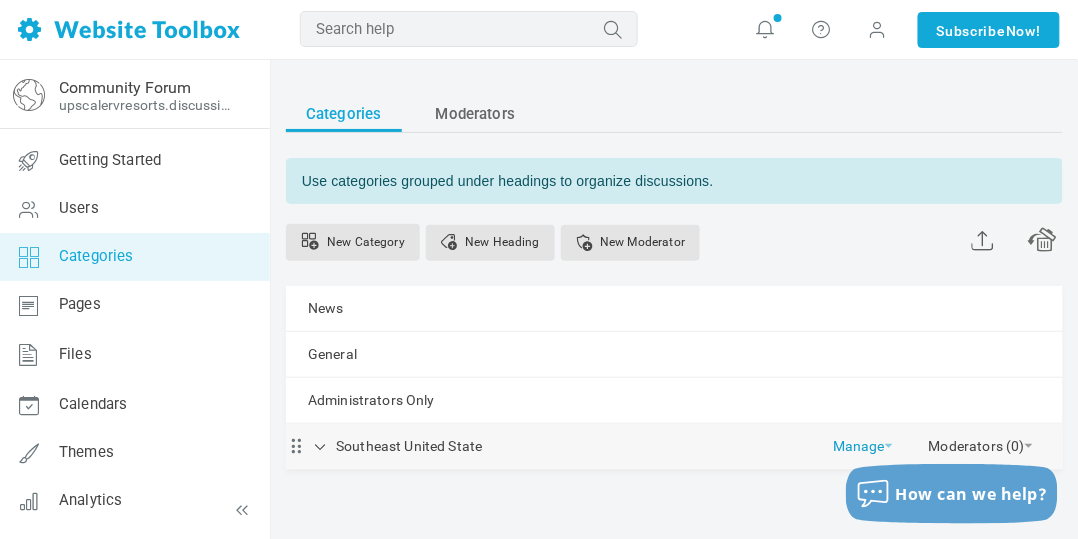 click on "Manage" at bounding box center (863, 441) 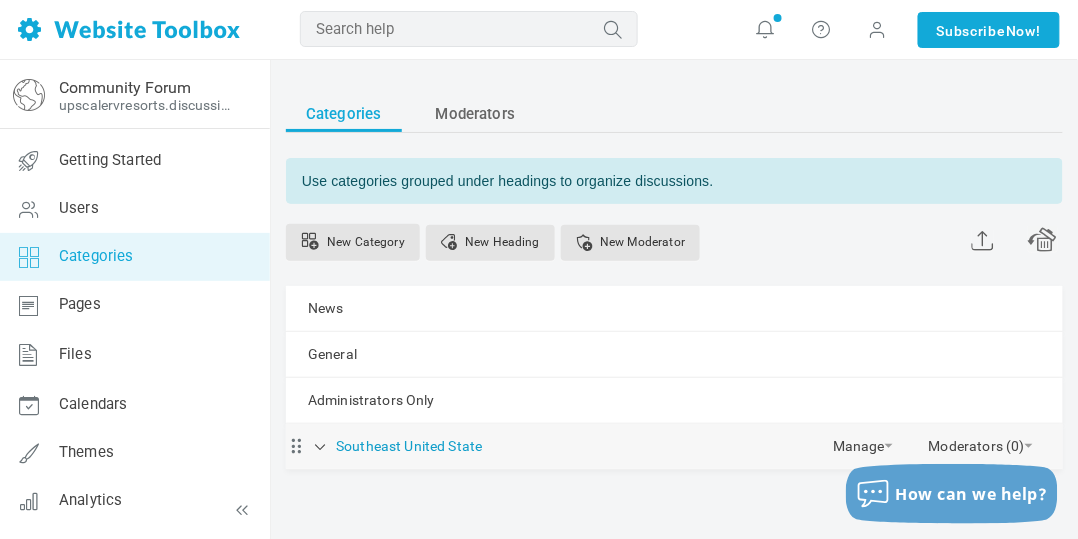 click on "Southeast United State" at bounding box center [409, 446] 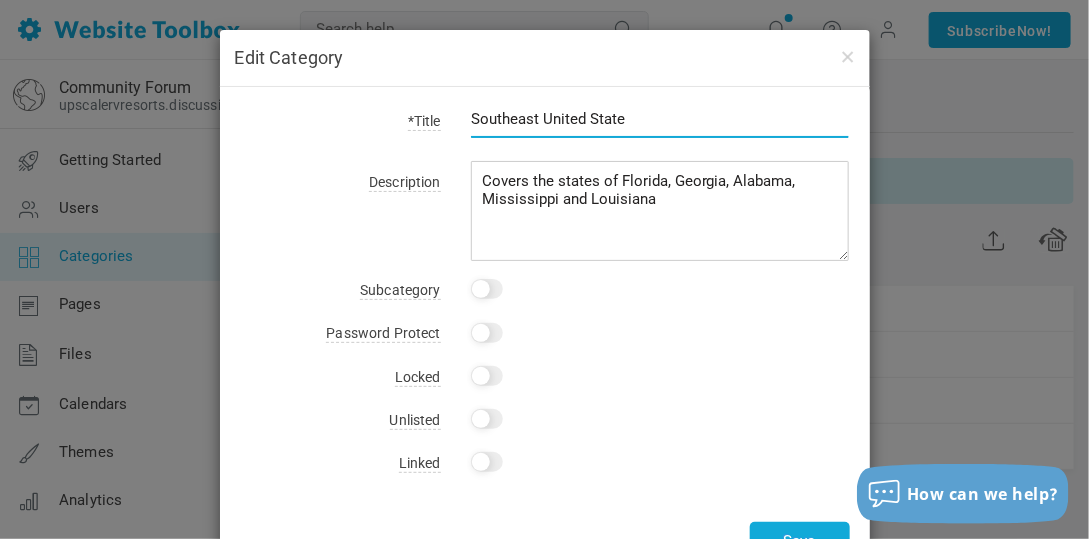 click on "Southeast United State" at bounding box center (660, 119) 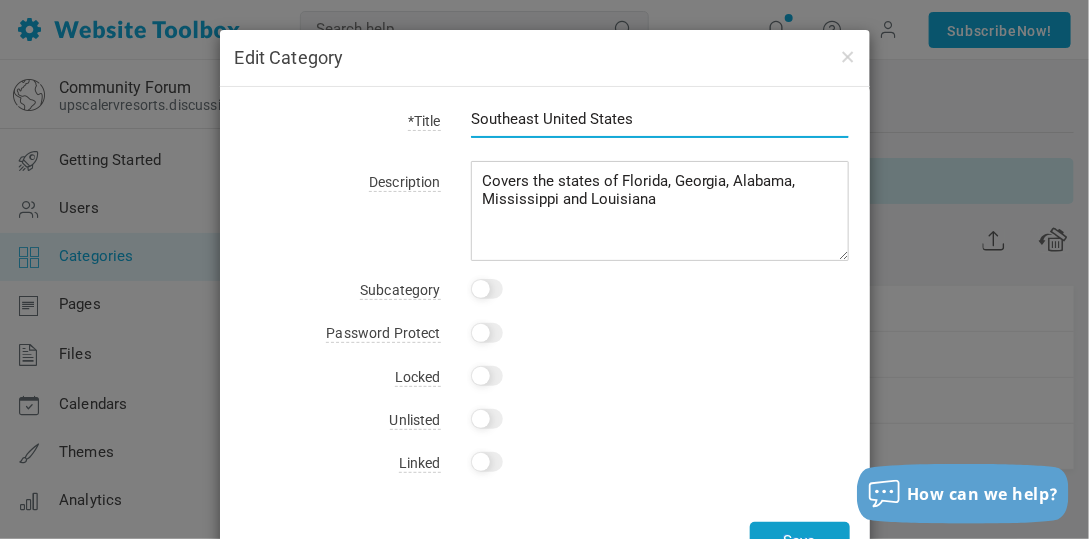 type on "Southeast United States" 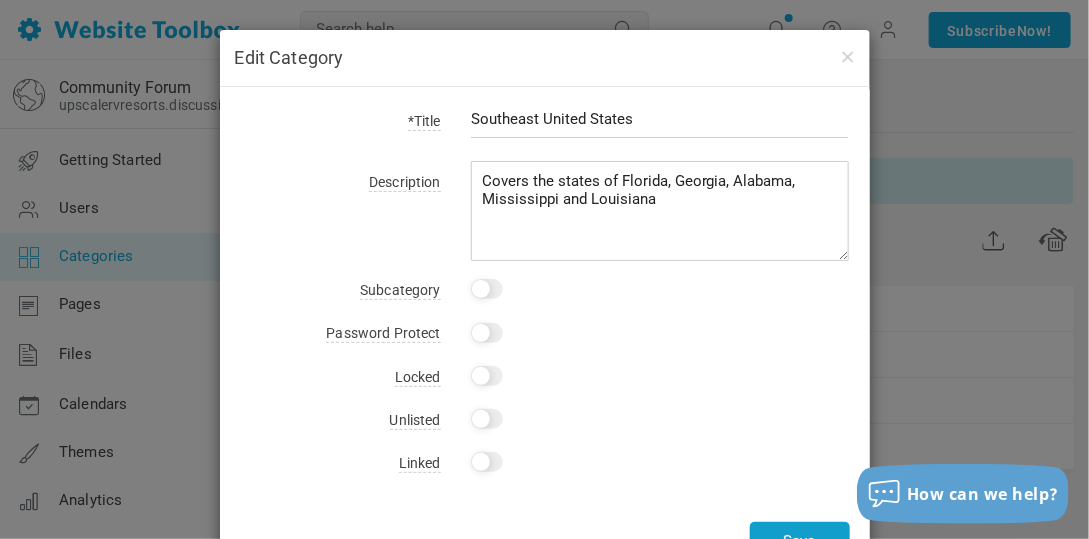 click on "Save" at bounding box center [800, 541] 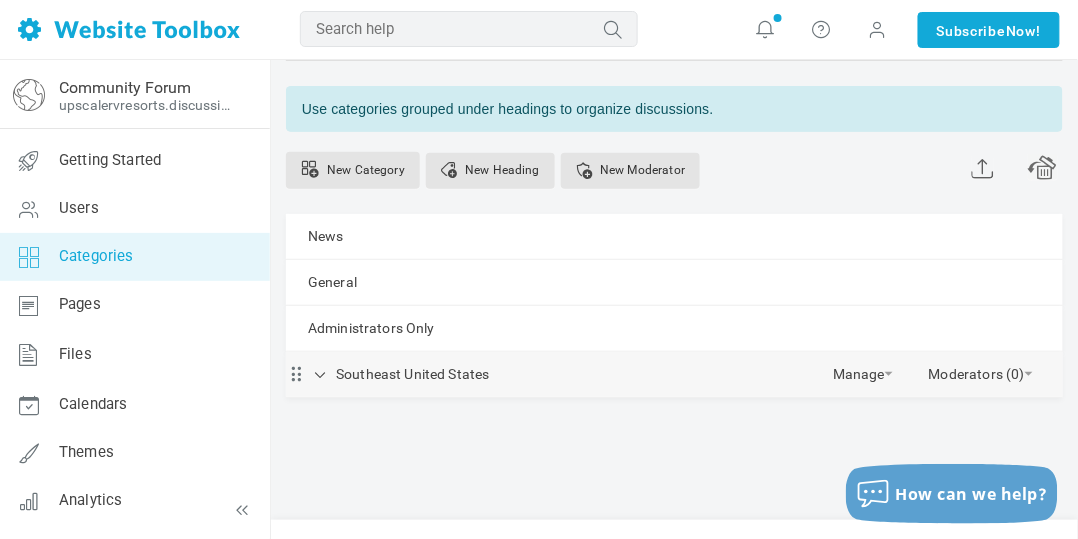 scroll, scrollTop: 106, scrollLeft: 0, axis: vertical 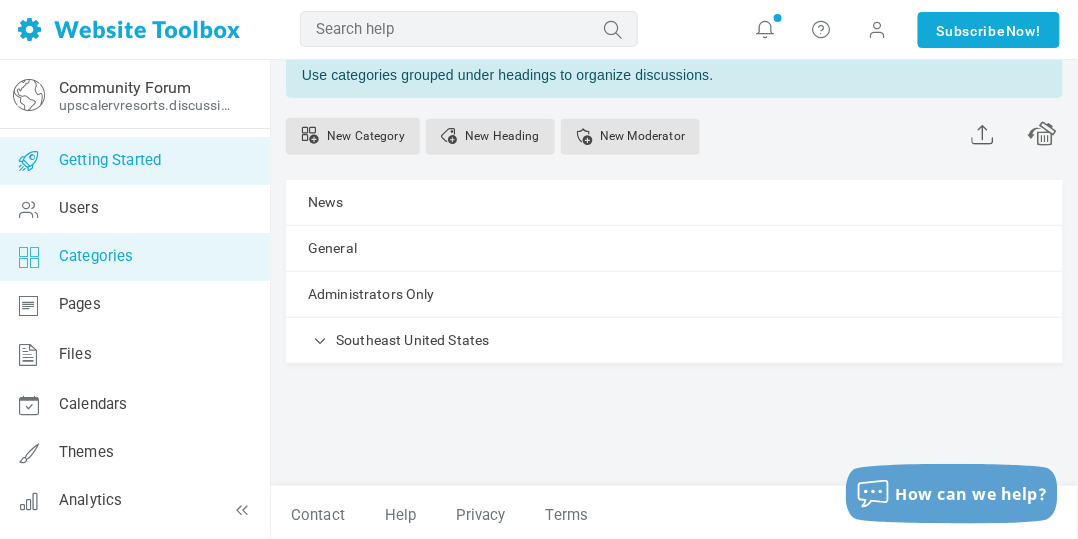 click on "Getting Started" at bounding box center (110, 160) 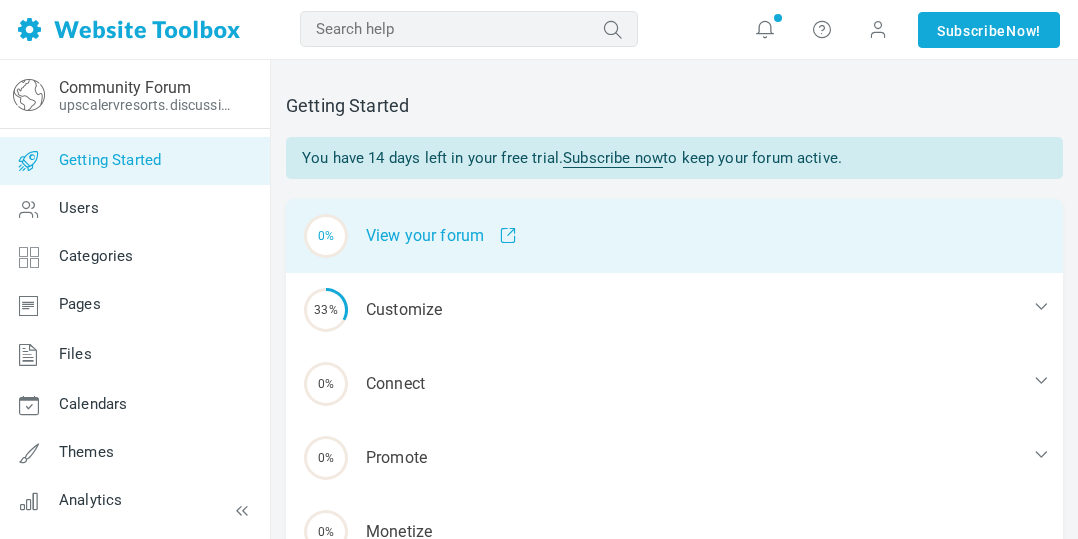 scroll, scrollTop: 0, scrollLeft: 0, axis: both 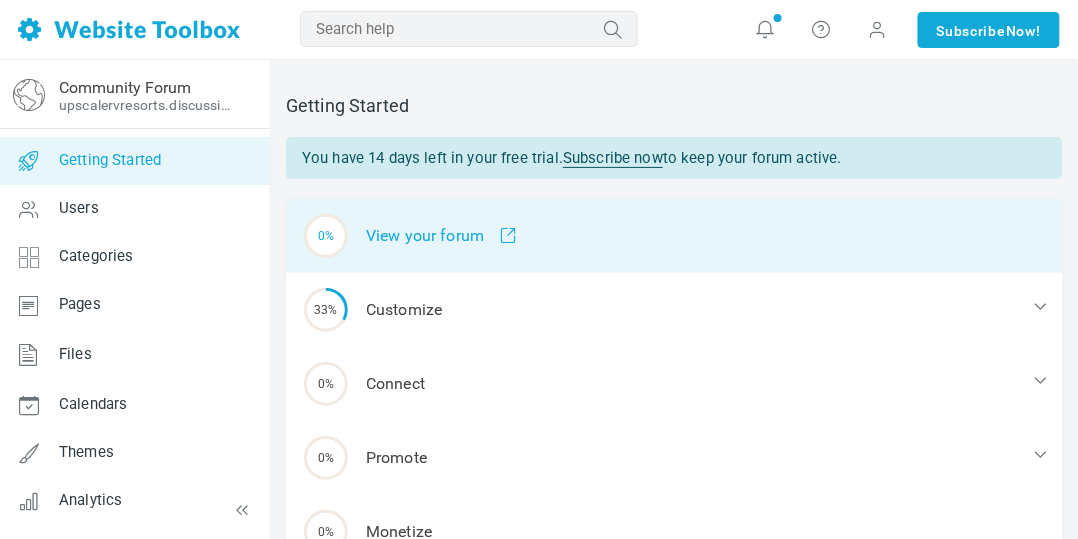 click on "0%
View your forum" at bounding box center (674, 236) 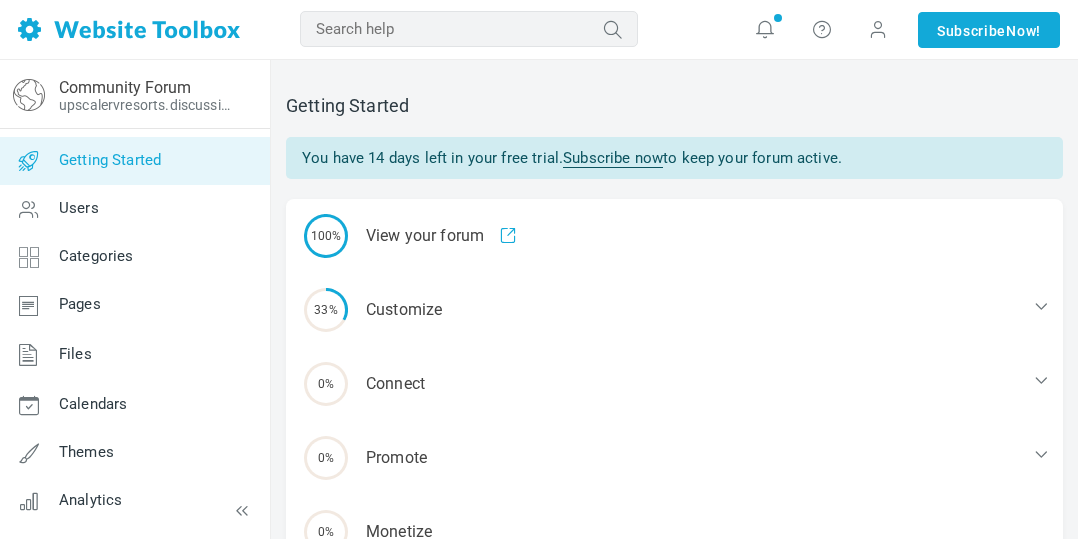 scroll, scrollTop: 0, scrollLeft: 0, axis: both 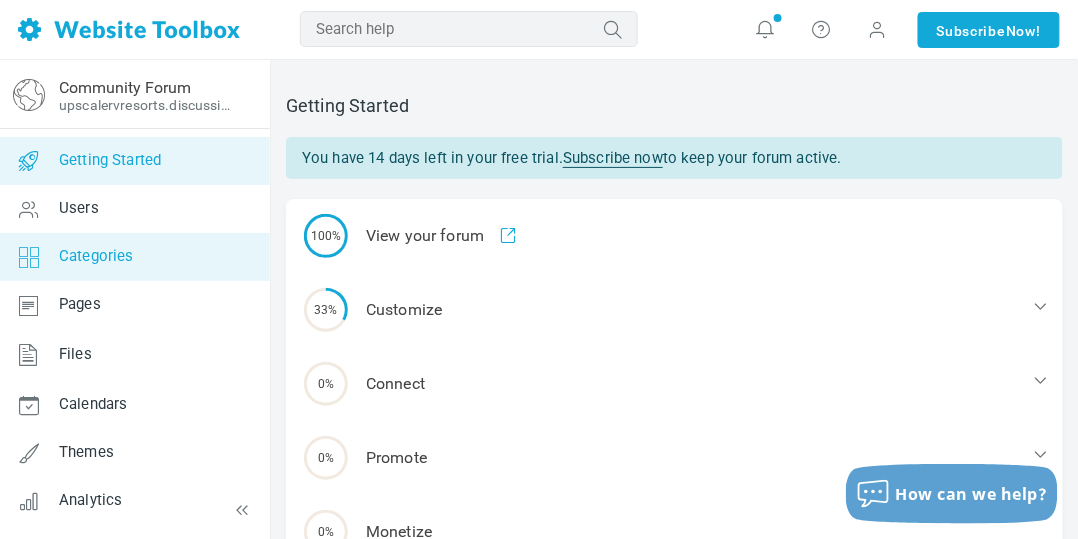 click on "Categories" at bounding box center (96, 256) 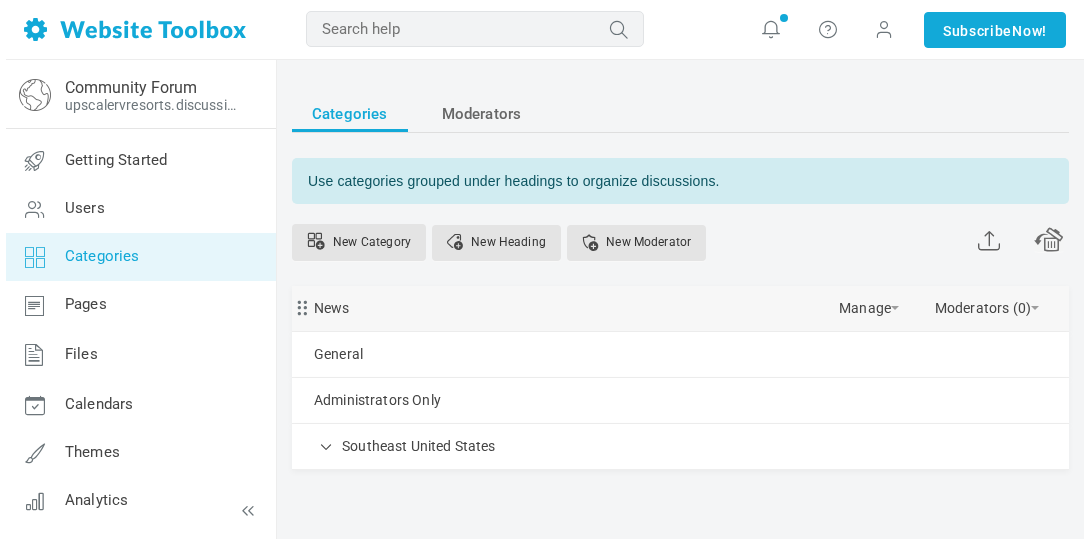 scroll, scrollTop: 0, scrollLeft: 0, axis: both 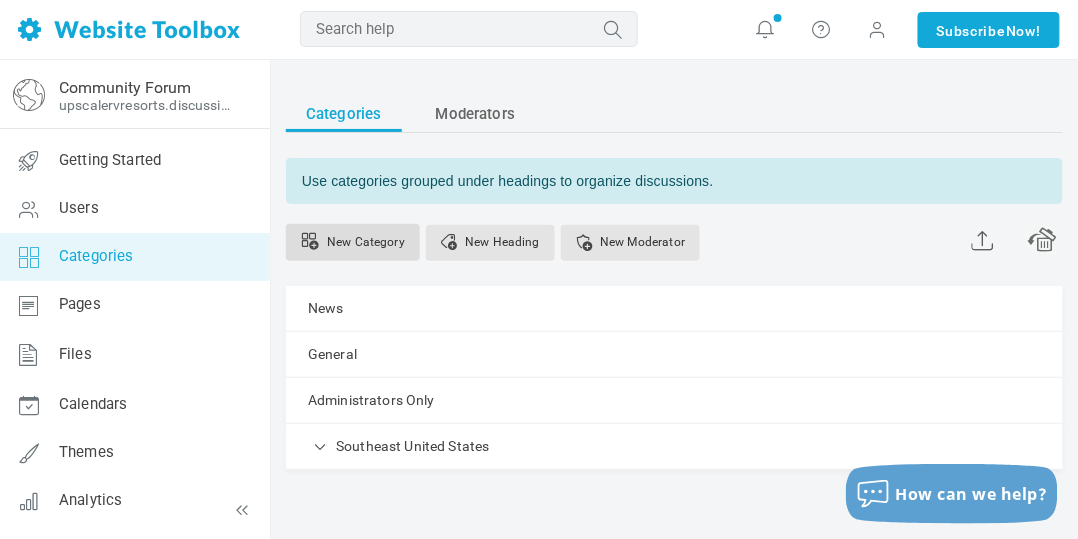 click on "New Category" at bounding box center (353, 242) 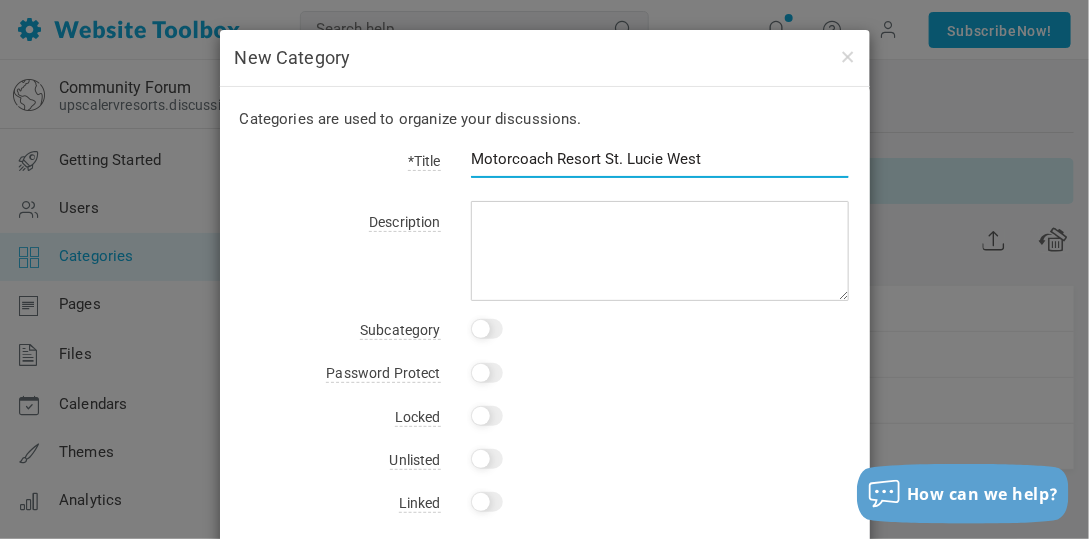 type on "Motorcoach Resort St. Lucie West" 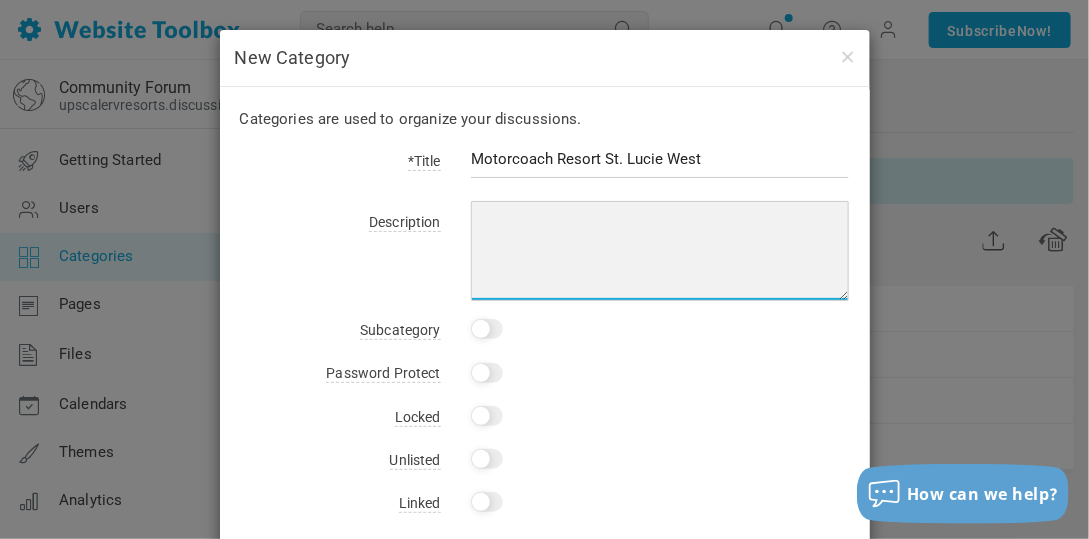 paste on "Class A, Min 25'
Bocce Ball, Shuffleboard, 3 dog parks,4 pools & 4 hot tubs, 3 laundry rooms, separate tennis & pickle ball courts, Fitness center, pool table & darts.   18 hole, executive golf course   Shower and laundry rooms. Gym in the clubhouse HOA fees for owned site $368/mo" 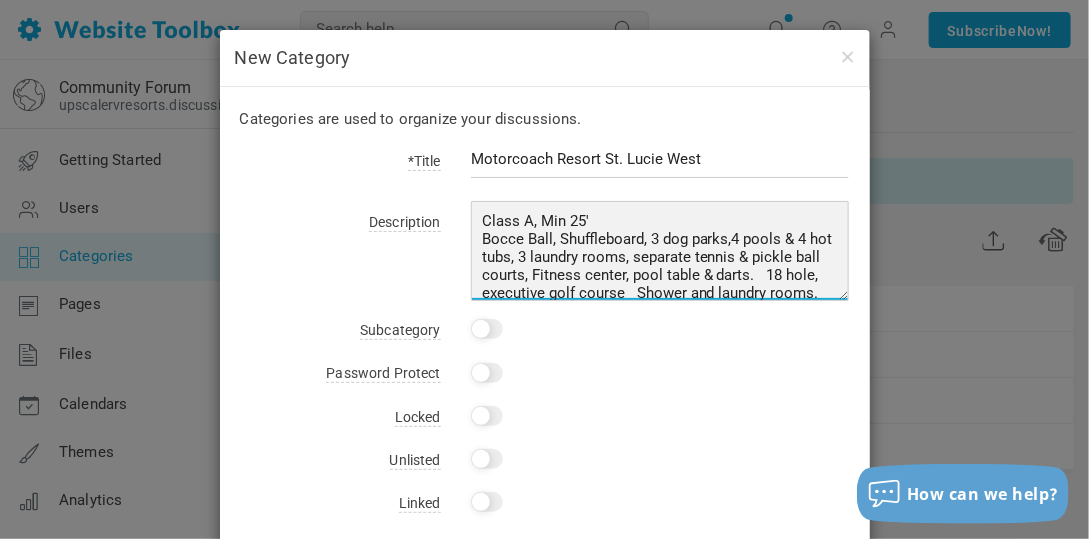 scroll, scrollTop: 21, scrollLeft: 0, axis: vertical 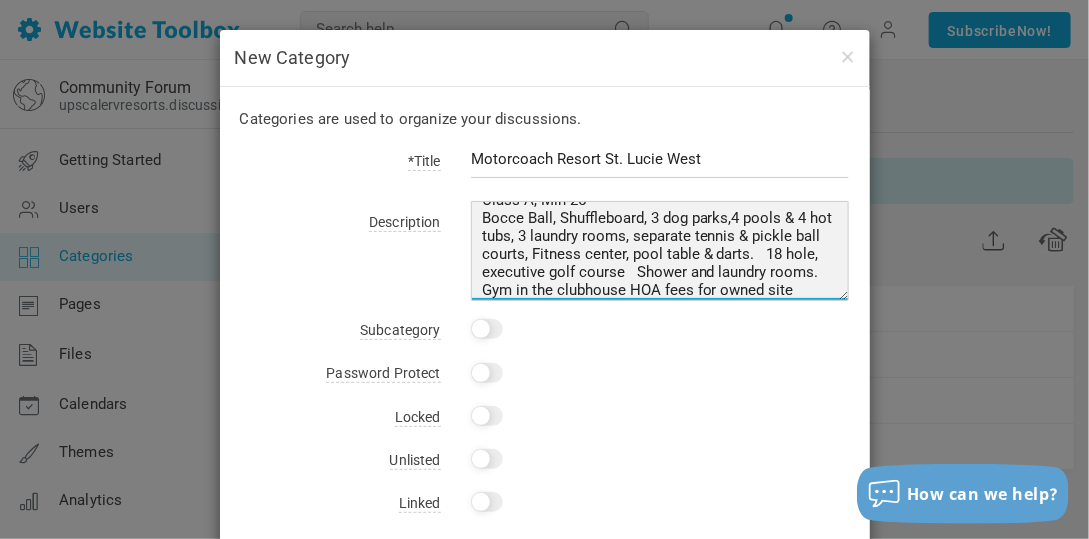 type on "Class A, Min 25'
Bocce Ball, Shuffleboard, 3 dog parks,4 pools & 4 hot tubs, 3 laundry rooms, separate tennis & pickle ball courts, Fitness center, pool table & darts.   18 hole, executive golf course   Shower and laundry rooms. Gym in the clubhouse HOA fees for owned site $368/mo" 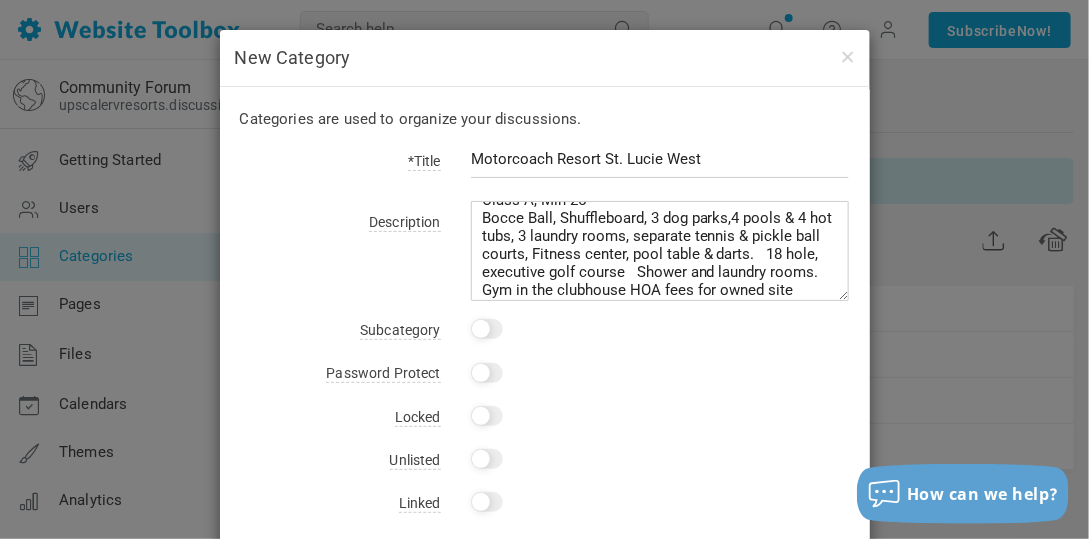 click at bounding box center (487, 329) 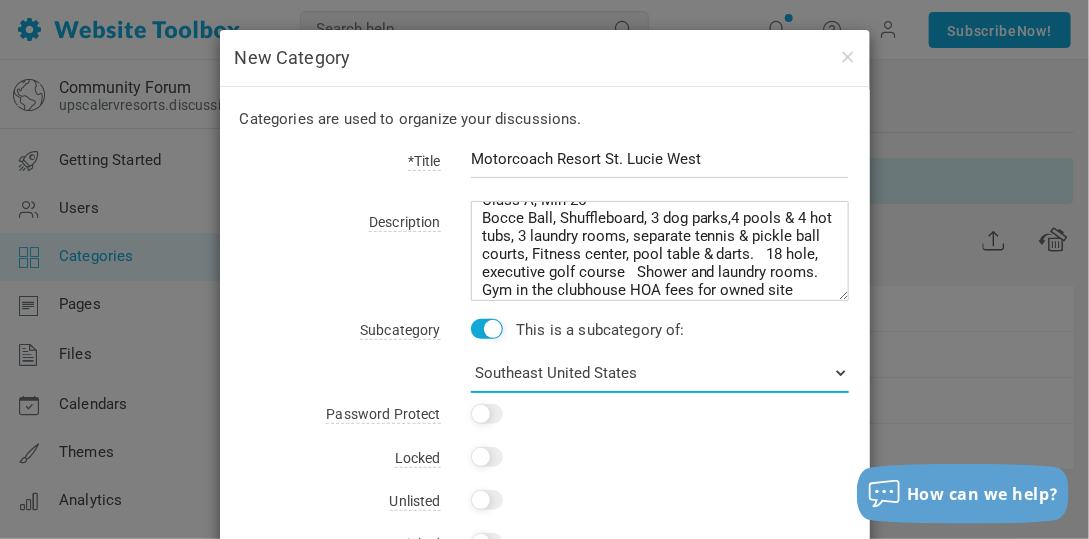 click on "No Category
News
General
Administrators Only
Southeast United States
Florida Resorts" at bounding box center (660, 373) 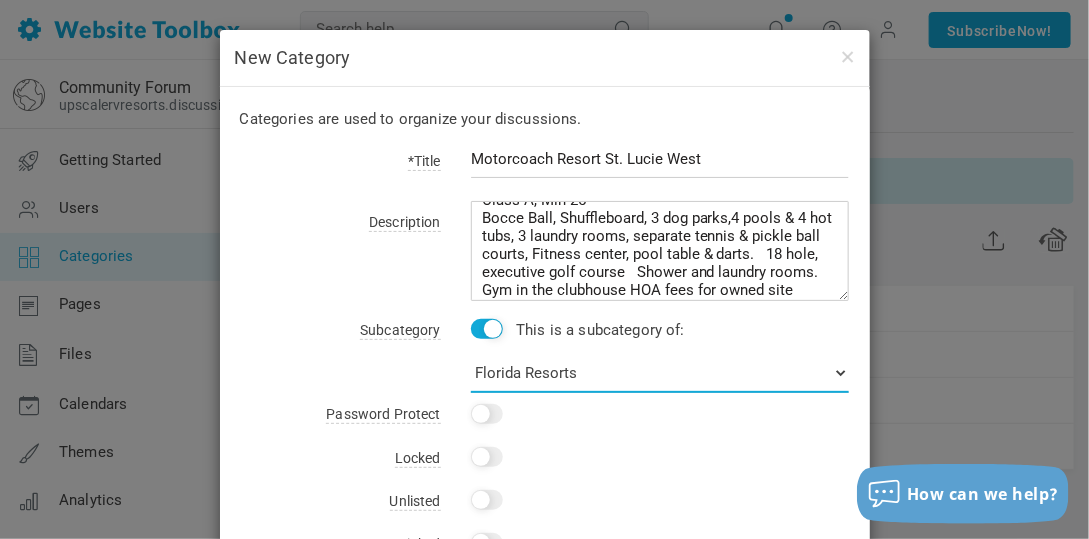 click on "No Category
News
General
Administrators Only
Southeast United States
Florida Resorts" at bounding box center [660, 373] 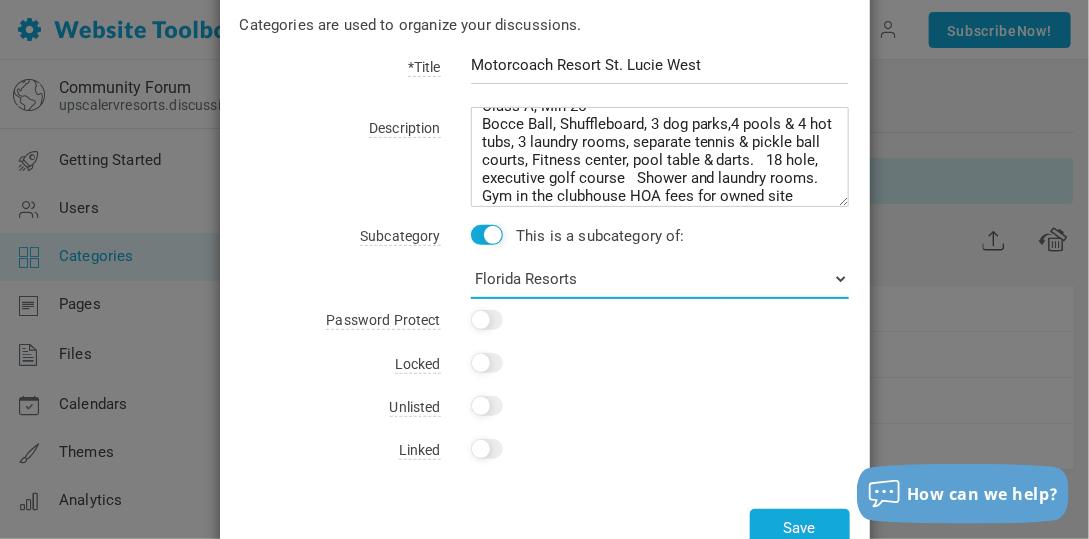 scroll, scrollTop: 151, scrollLeft: 0, axis: vertical 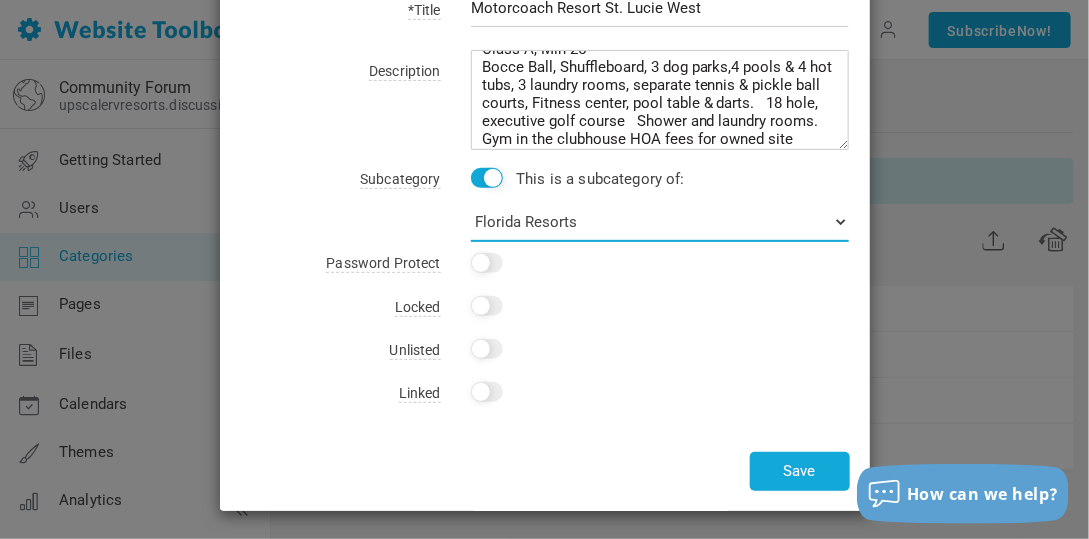 click on "No Category
News
General
Administrators Only
Southeast United States
Florida Resorts" at bounding box center [660, 222] 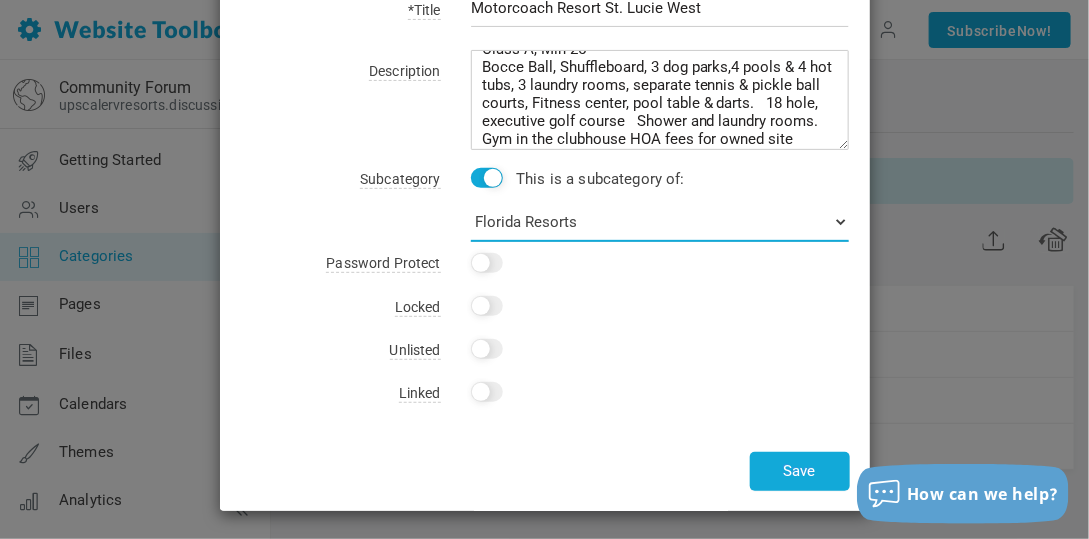 click on "No Category
News
General
Administrators Only
Southeast United States
Florida Resorts" at bounding box center (660, 222) 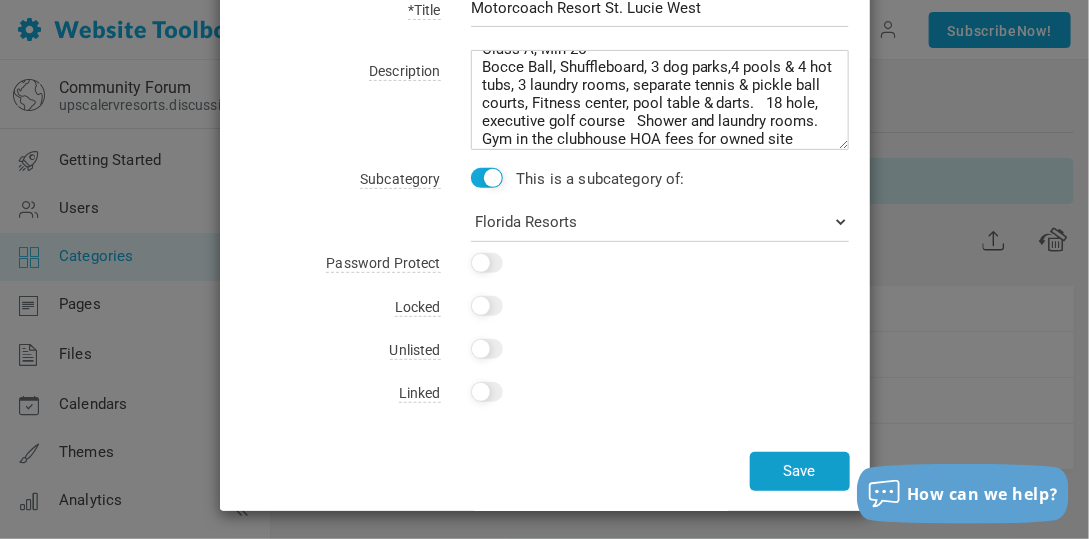 click on "Save" at bounding box center (800, 471) 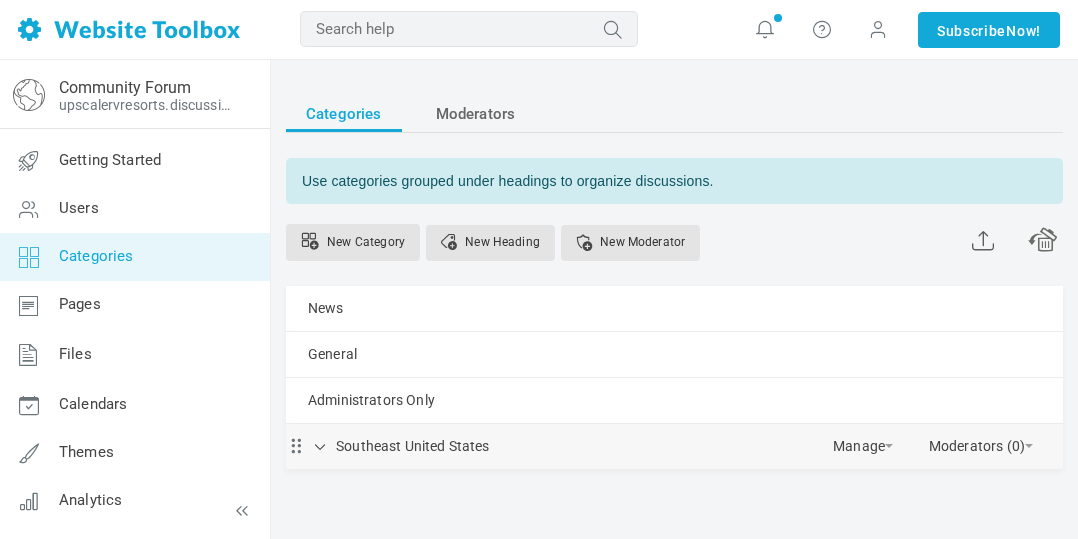 scroll, scrollTop: 0, scrollLeft: 0, axis: both 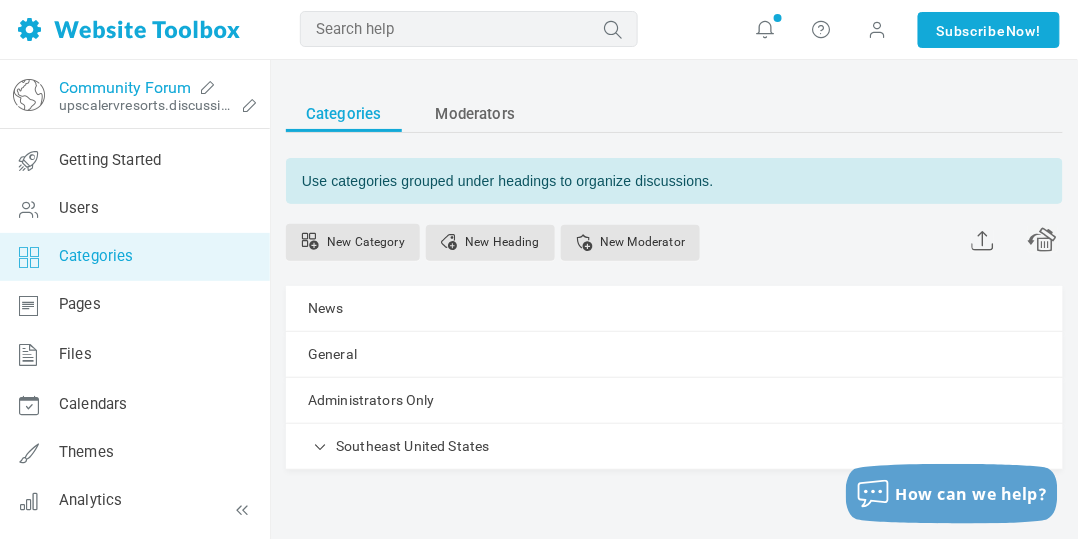 click on "Community Forum" at bounding box center (125, 87) 